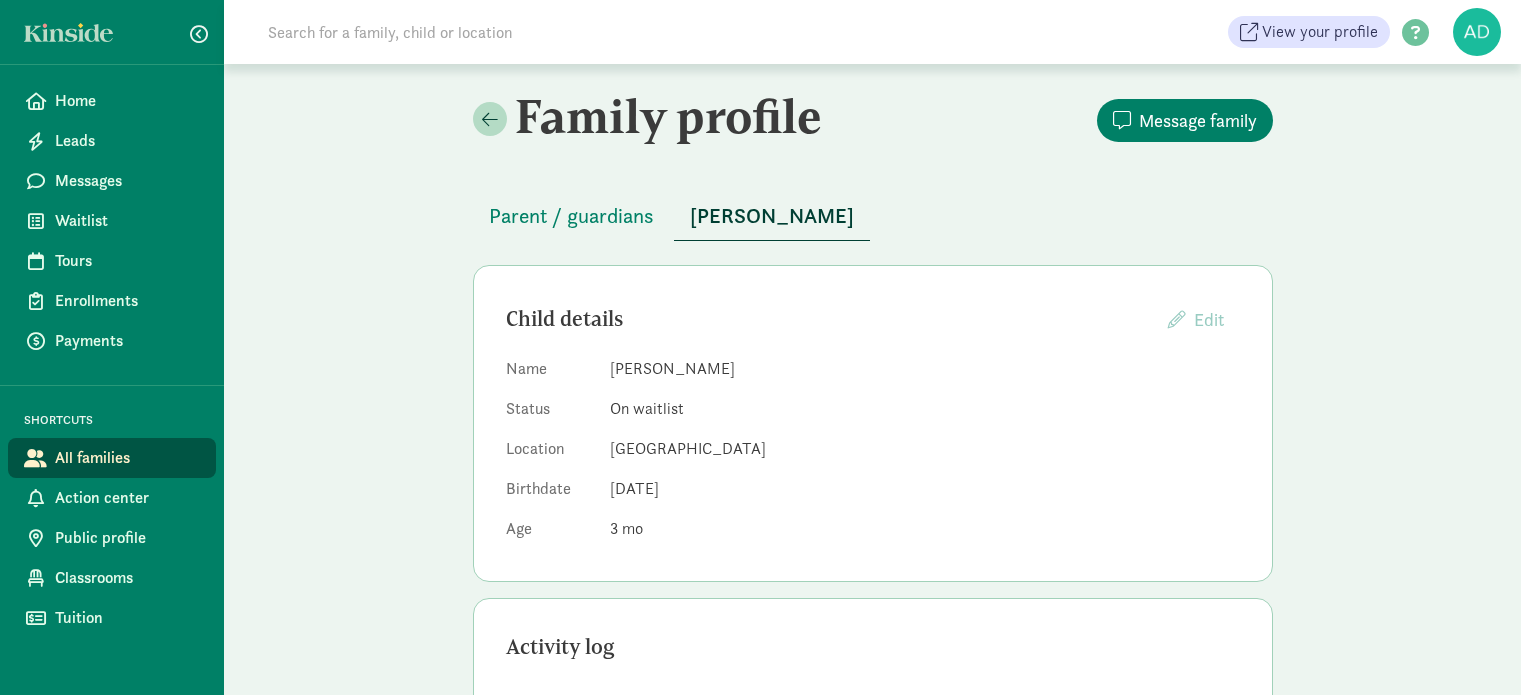 scroll, scrollTop: 0, scrollLeft: 0, axis: both 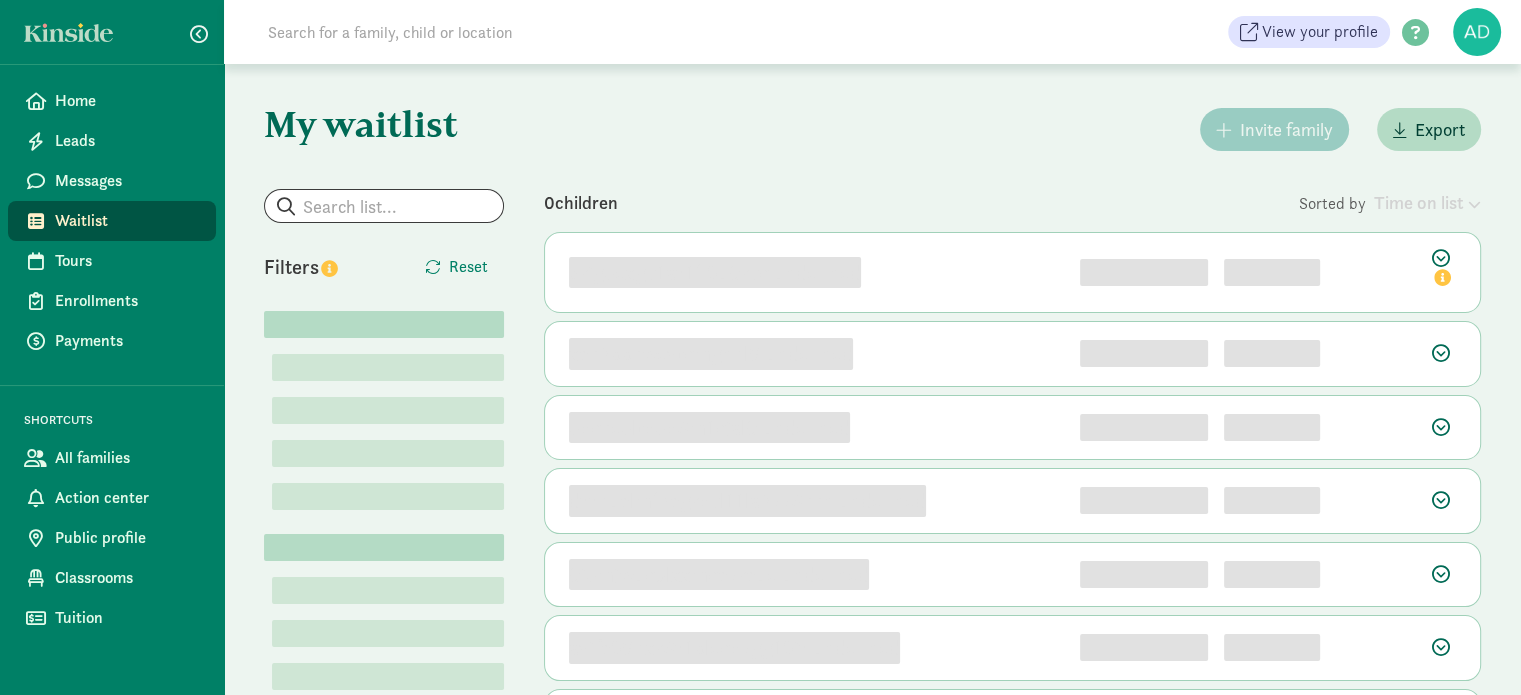 click on "My waitlist
Invite family
Export                   Show filters                       Filters     Reset   Lorem        Lorem (1)
   Lorem (1)
   Lorem (1)
   Lorem (1)
Lorem        Lorem (1)
   Lorem (1)
   Lorem (1)
Lorem        Lorem (1)
   Lorem (1)
   Lorem (1)
0  children
Sorted by
Time on list      qrigoexgv1az1fl8u0rvk undefined        1            Child details     Edit
DOB:
Expected Birth Date is TBD
Parent/Guardian:
Pref. schedule:
Days:
No day selected
Pref. start date:
No preference
Toured on:" 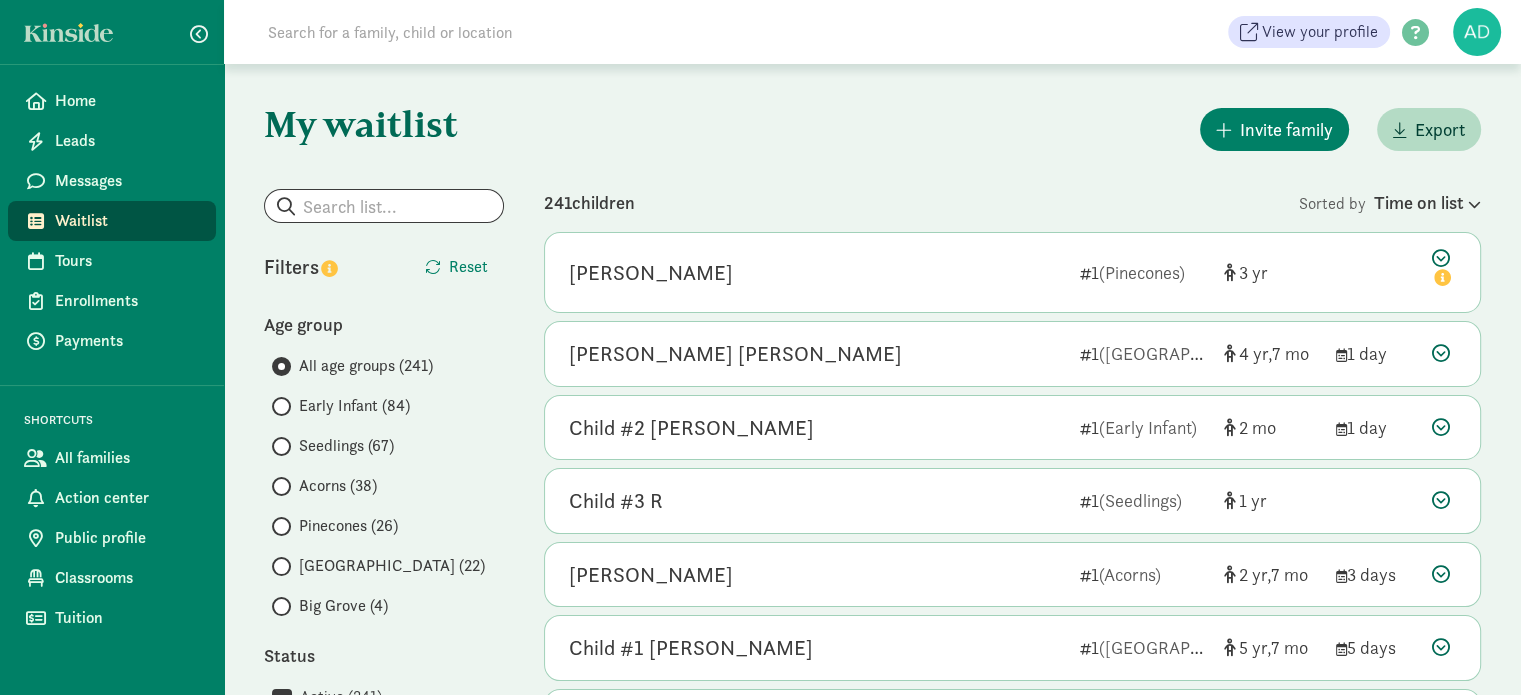 click on "Early Infant (84)" at bounding box center [354, 406] 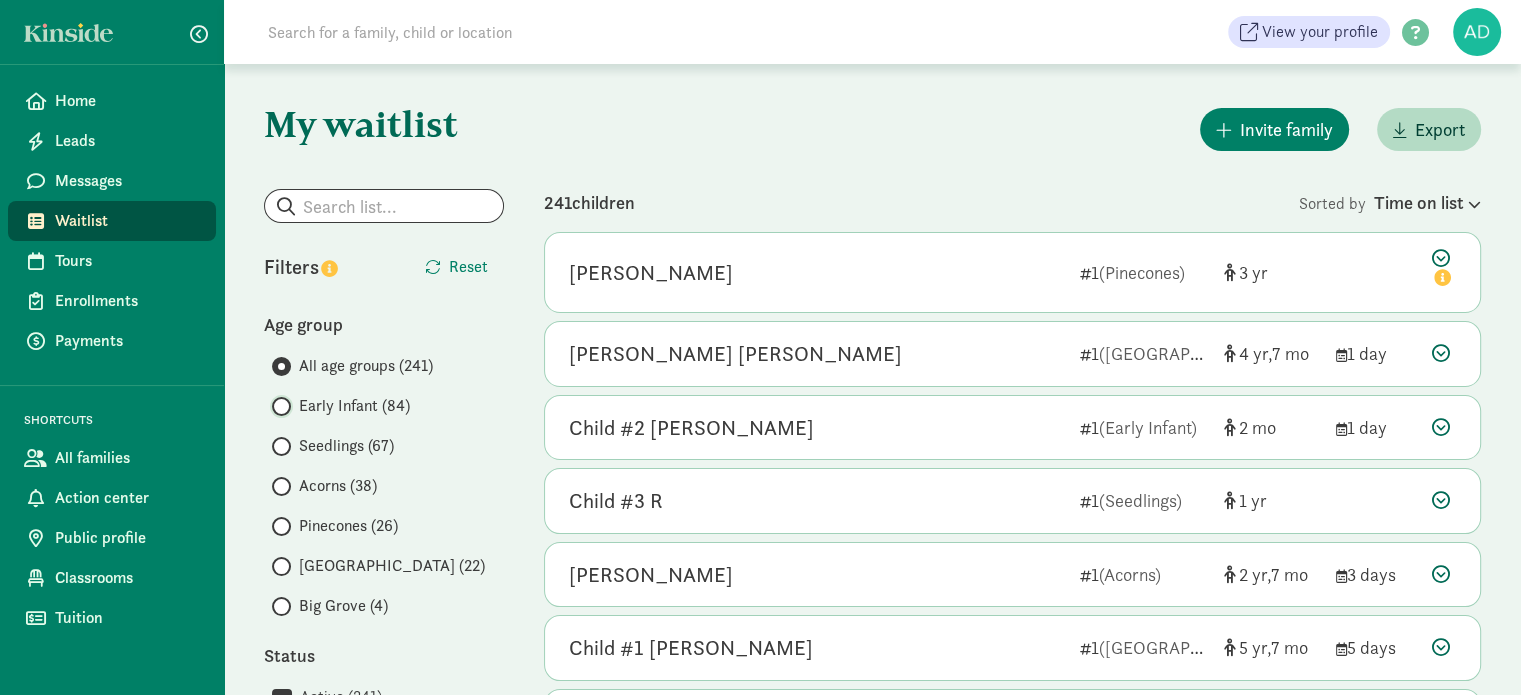 click on "Early Infant (84)" at bounding box center (278, 406) 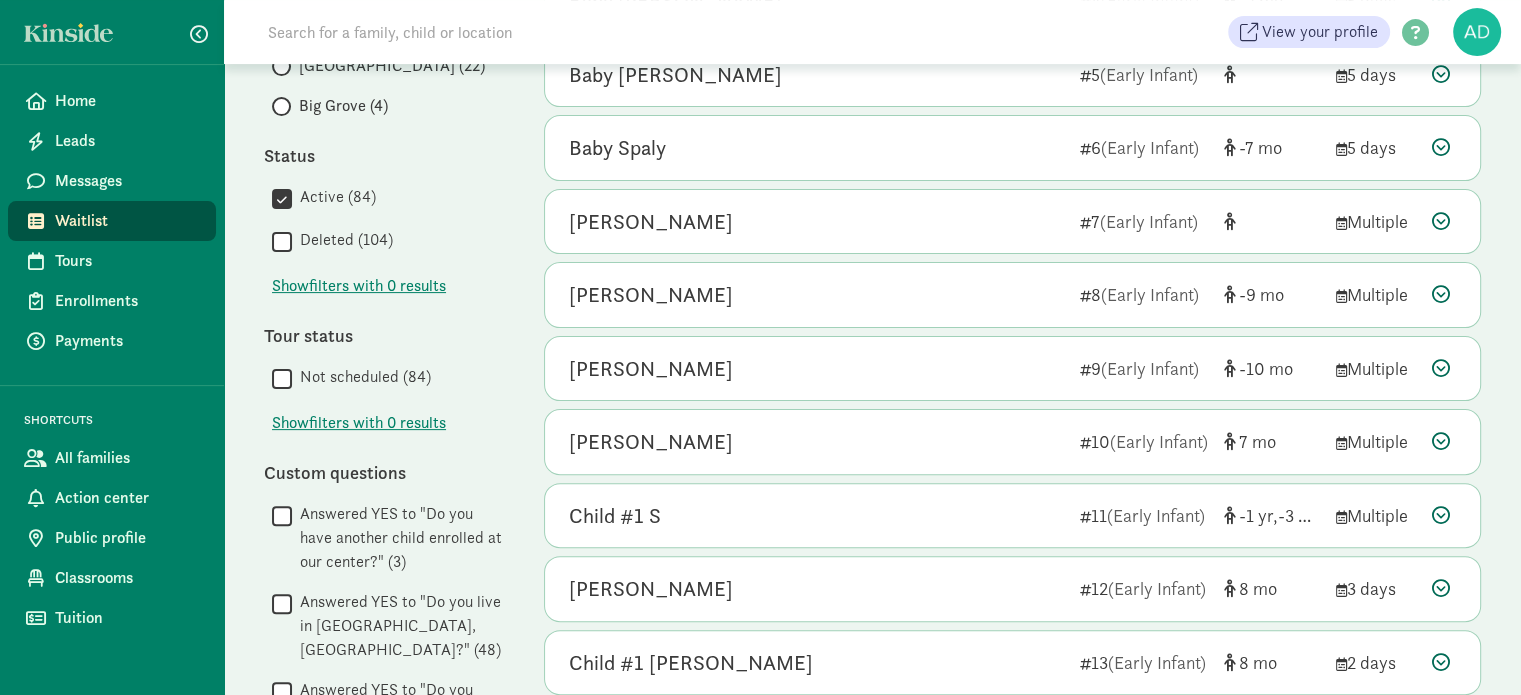 scroll, scrollTop: 1087, scrollLeft: 0, axis: vertical 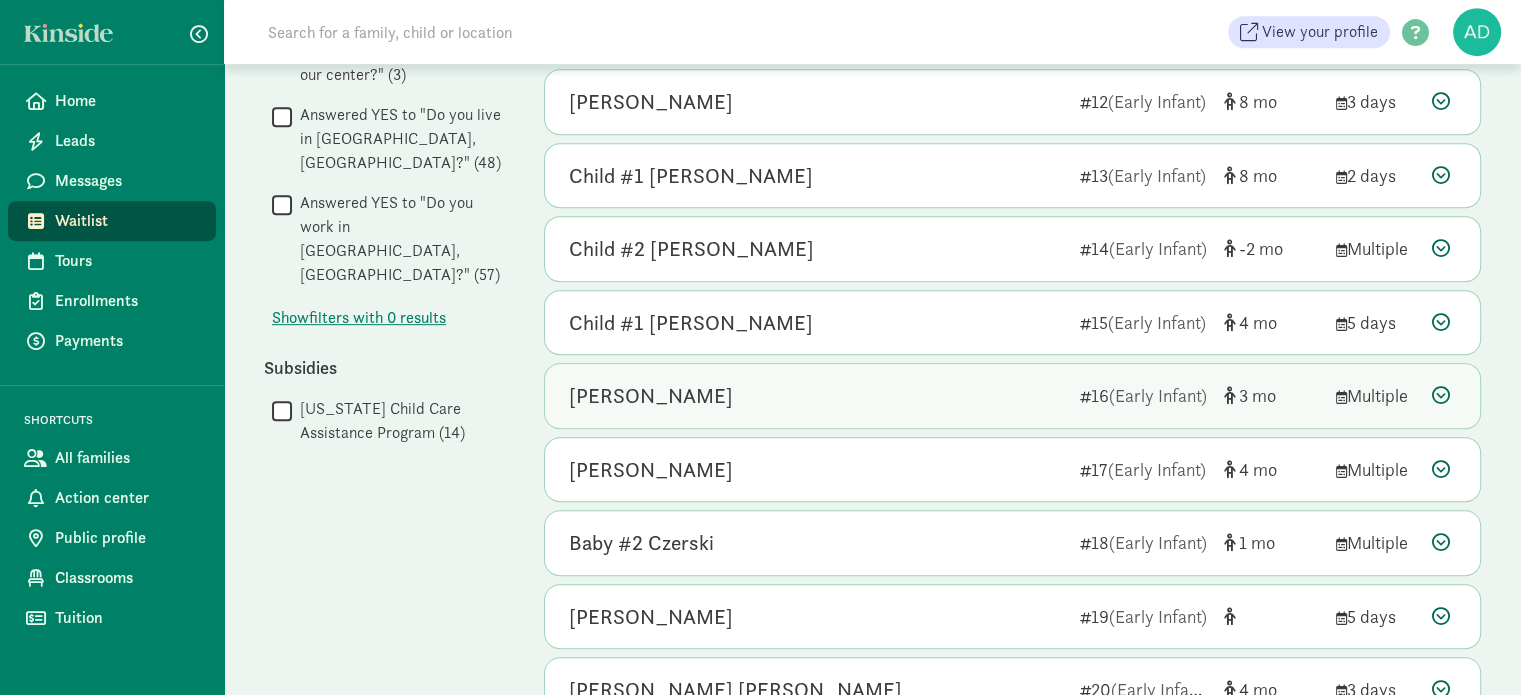 click on "[PERSON_NAME]" at bounding box center (651, 396) 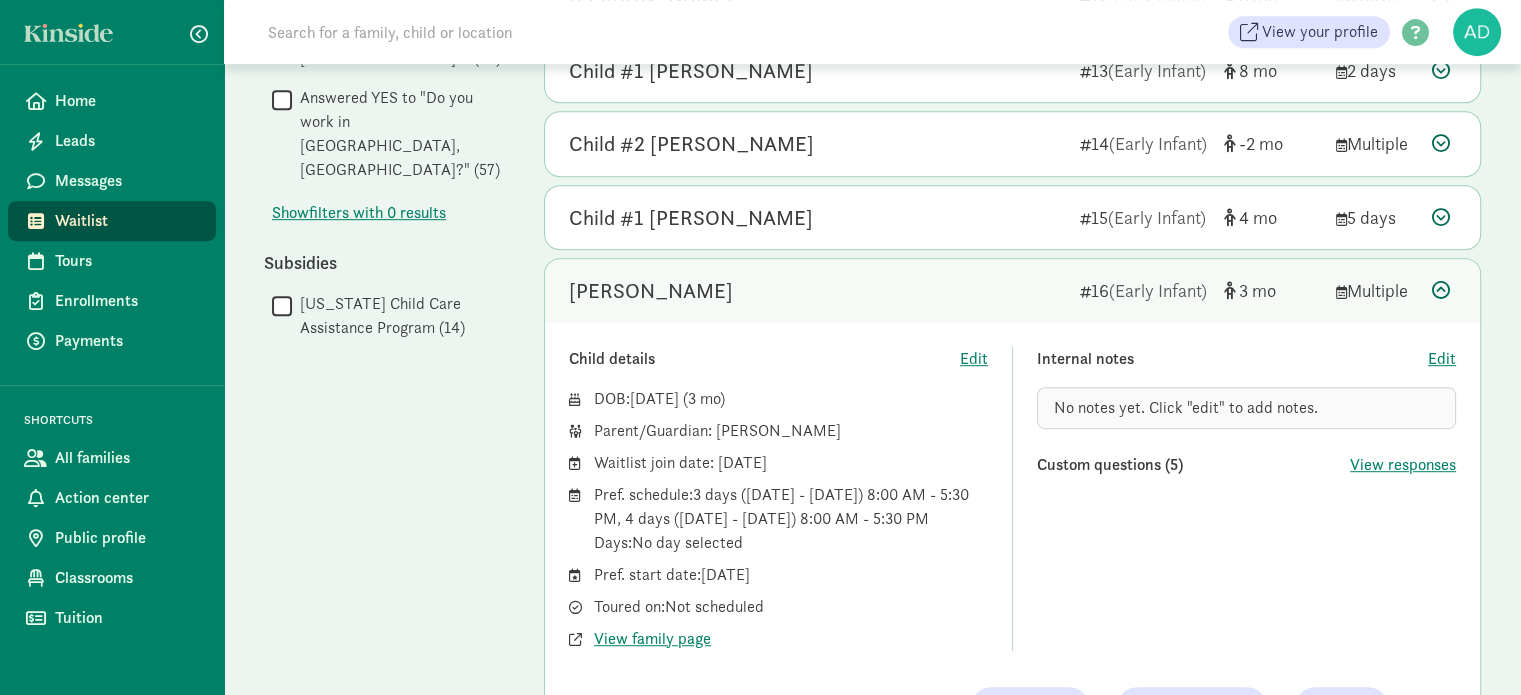 scroll, scrollTop: 1103, scrollLeft: 0, axis: vertical 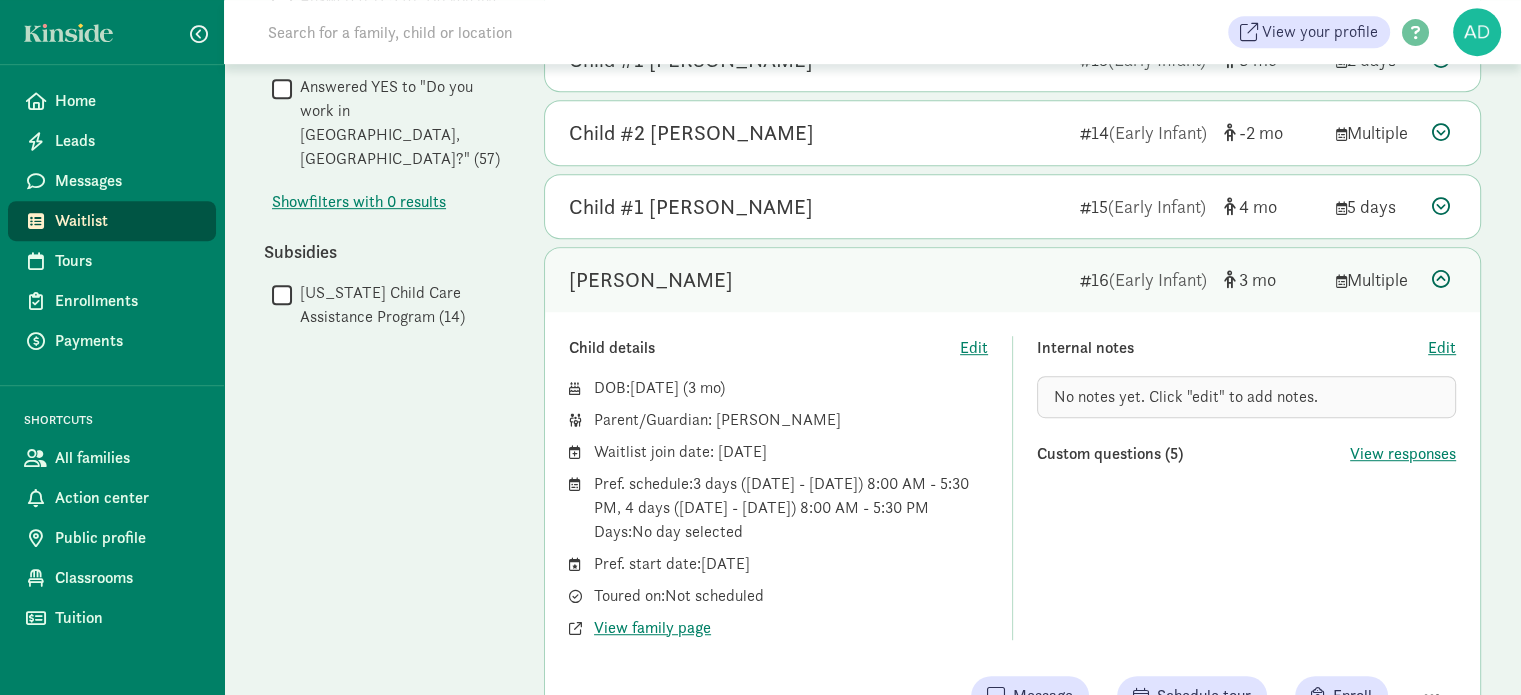 click on "My waitlist
Invite family
Export                   Show filters   Early Infant        Reset                   Filters     Reset   Age group       All age groups (241)
Early Infant (84)
Seedlings (67)
Acorns (38)
Pinecones (26)
[GEOGRAPHIC_DATA] (22)
[GEOGRAPHIC_DATA] (4)
Status        Active (84)
   Deleted (104)
Show
filters with 0 results
Tour status        Not scheduled (84)
Show
filters with 0 results
Custom questions        Answered YES to "Do you have another child enrolled at our center?" (3)
   Answered YES to "Do you live in [GEOGRAPHIC_DATA], [GEOGRAPHIC_DATA]?" (48)
   Answered YES to "Do you work in [GEOGRAPHIC_DATA], [GEOGRAPHIC_DATA]?" (57)
Show
filters with 0 results
Subsidies        [US_STATE] Child Care Assistance Program (14)
84  children   Time on list" 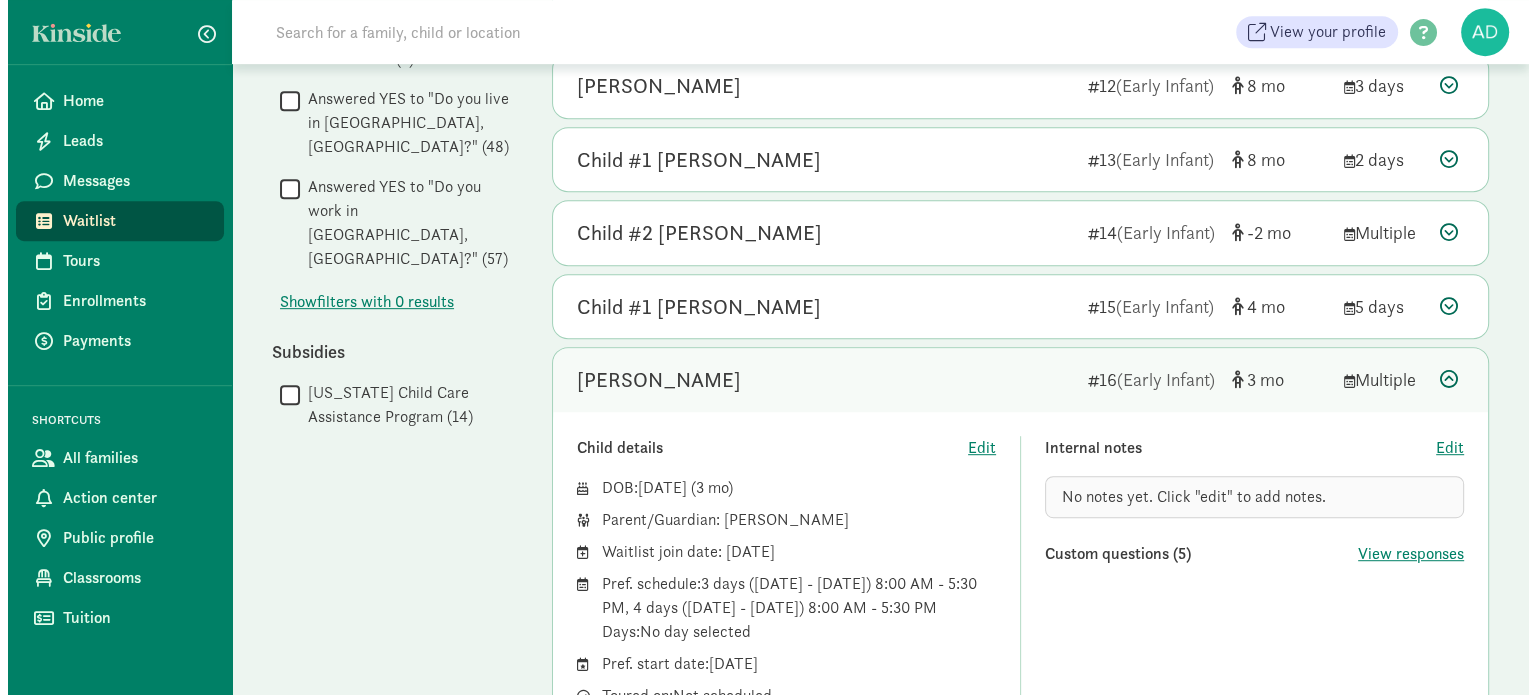 scroll, scrollTop: 1103, scrollLeft: 0, axis: vertical 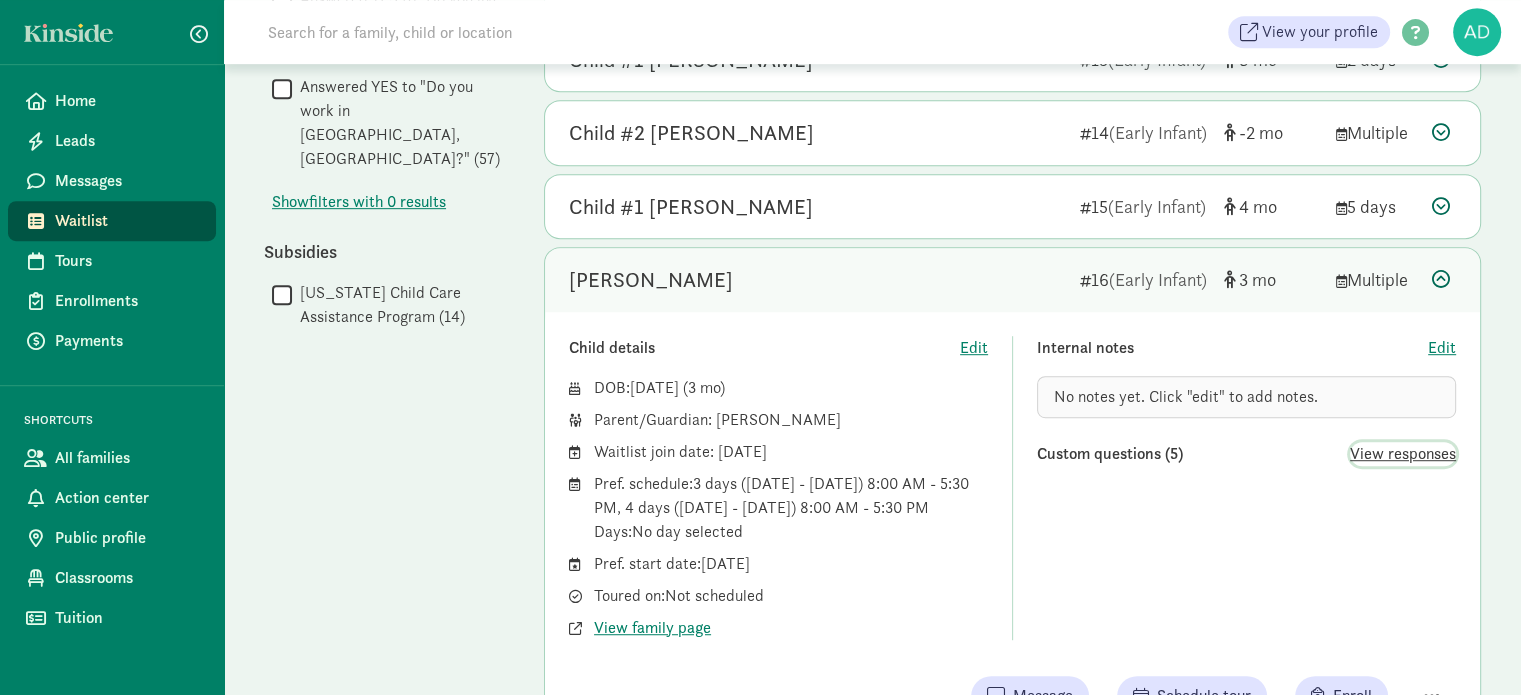 click on "View responses" at bounding box center (1403, 454) 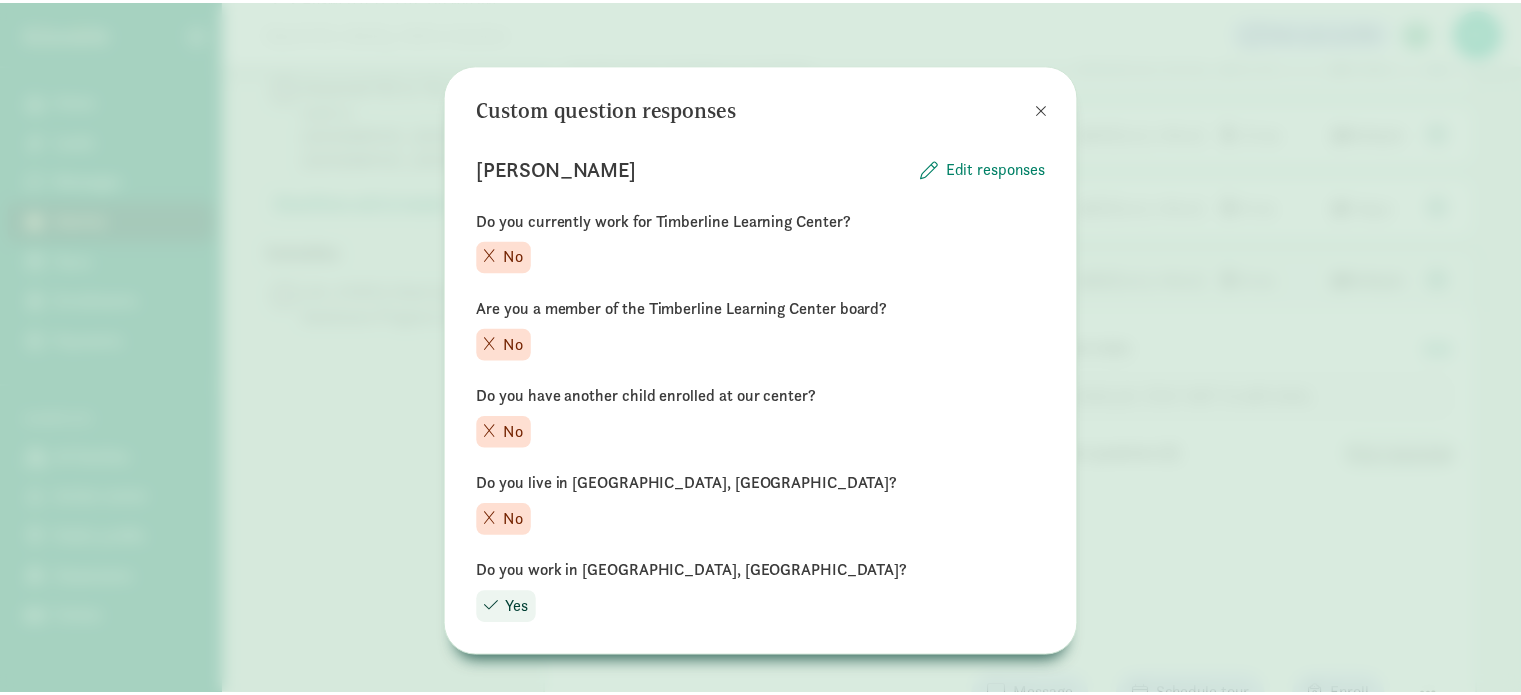 scroll, scrollTop: 26, scrollLeft: 0, axis: vertical 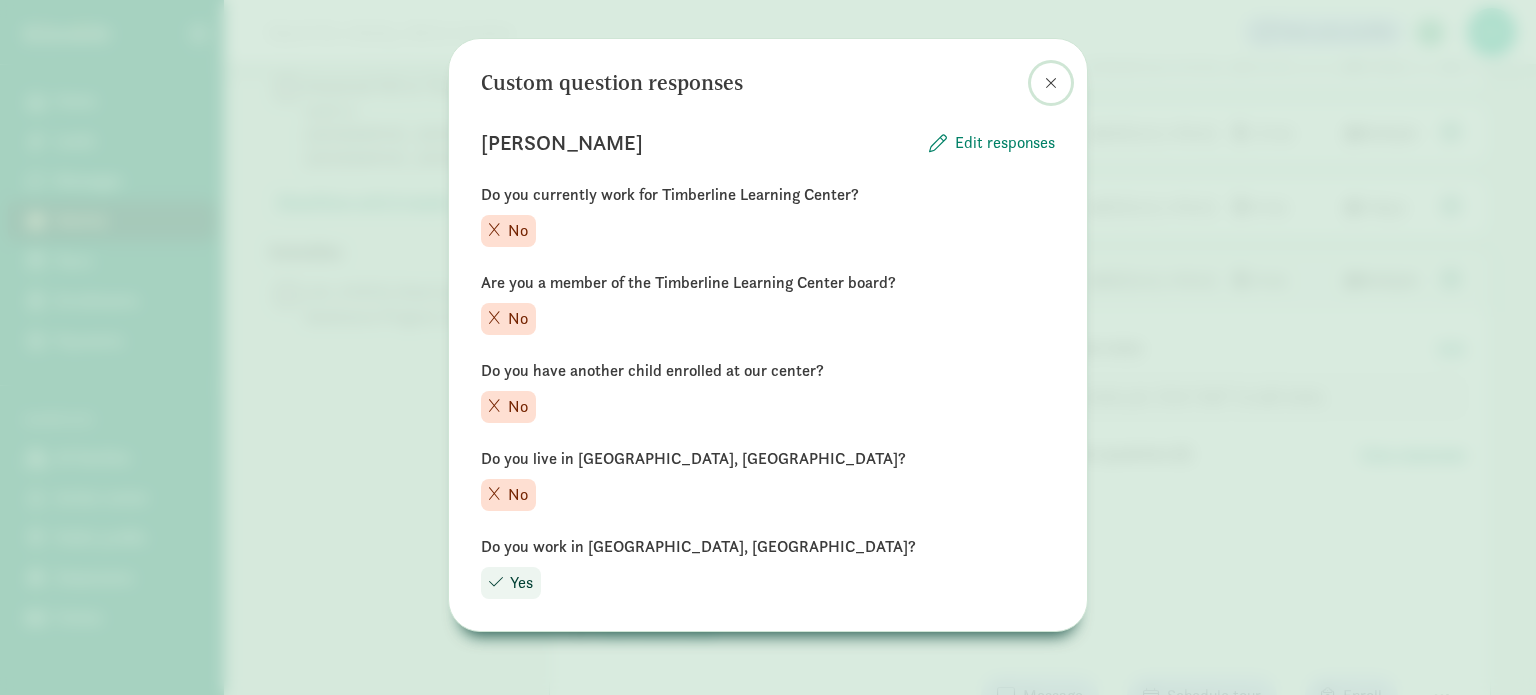 click at bounding box center [1051, 83] 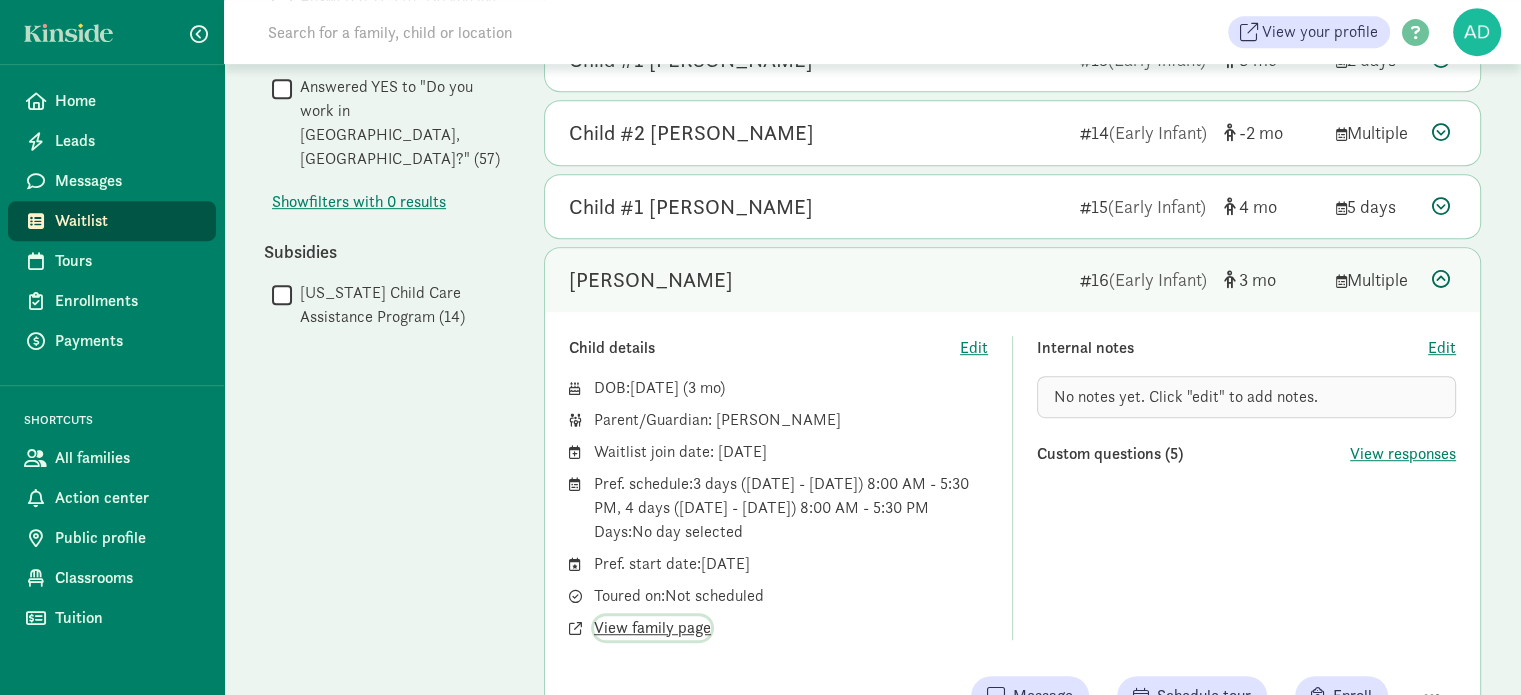 click on "View family page" at bounding box center [652, 628] 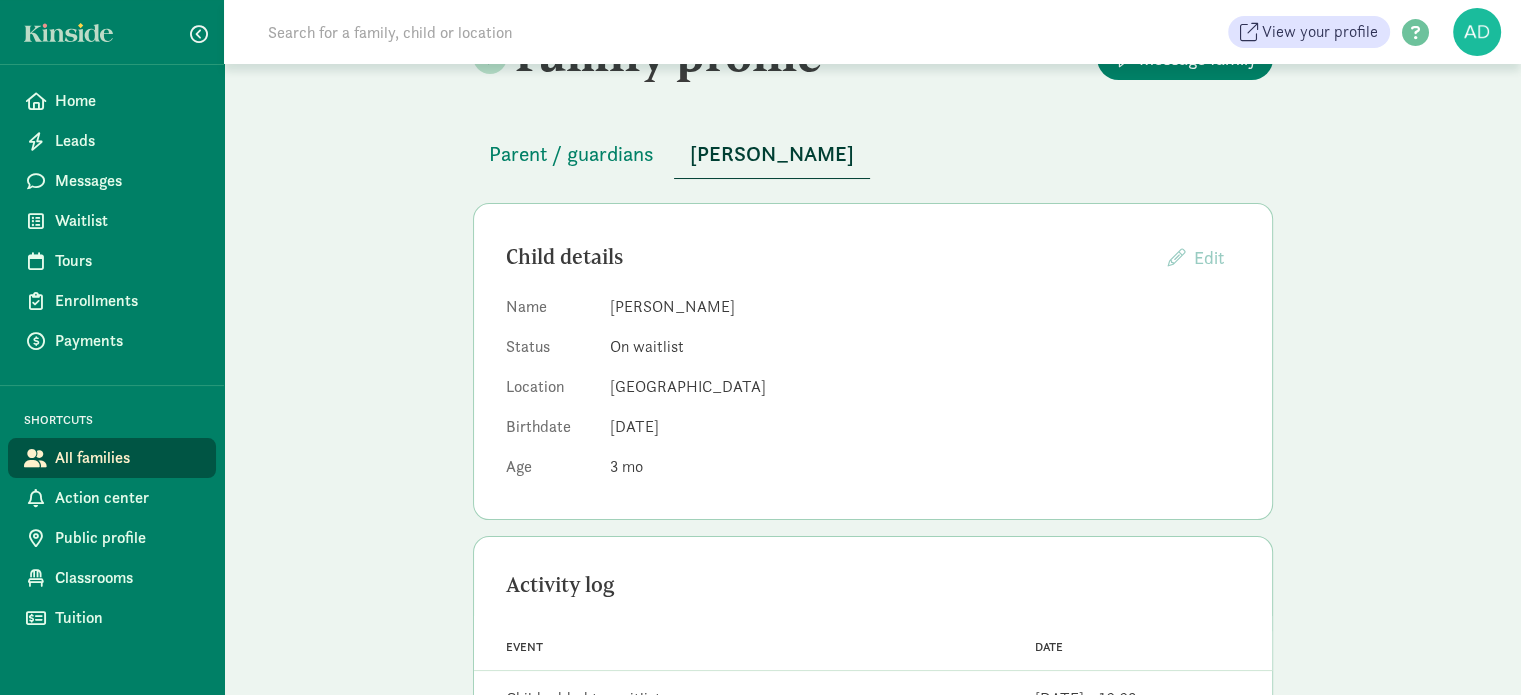 scroll, scrollTop: 0, scrollLeft: 0, axis: both 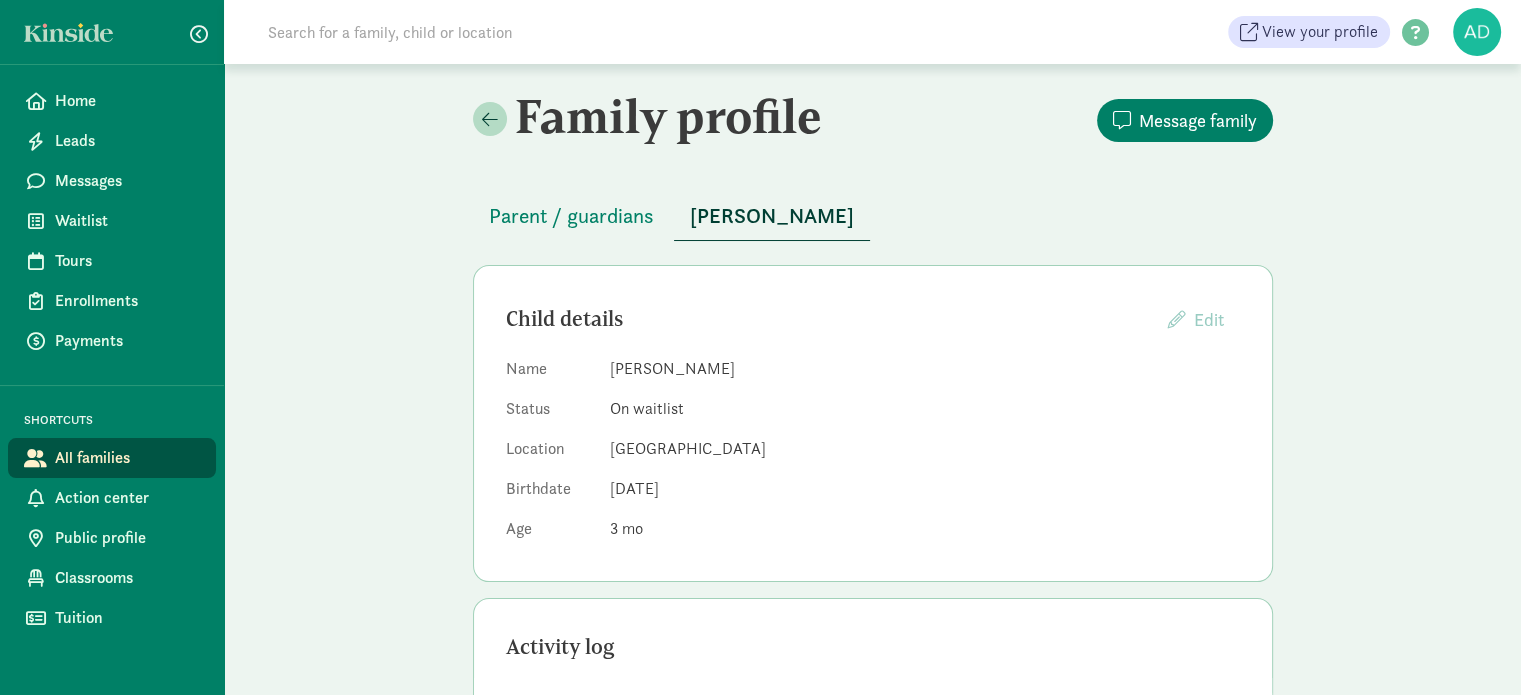 click on "Family profile
Message family
Parent / guardians
[PERSON_NAME]    Child details
Edit
Providers cannot edit children whose parents have created a Kinside account       Name   [PERSON_NAME]    Status   On waitlist   Location   Timberline Learning Center   Birthdate   [DEMOGRAPHIC_DATA]   Age   [DEMOGRAPHIC_DATA]         Activity log           Event   Date         Event   Child added to waitlist Date   [DATE] • 10:09 pm       Waitlists           Location   Age Group   Pref. start date   Status   Pref. Schedule   Notes         Location   Timberline [PERSON_NAME]... Age Group   Early Infant Pref. start date   [DATE] Status   Active Pref. Schedule   3 days Full Time, 4 days Full Time Notes   None" 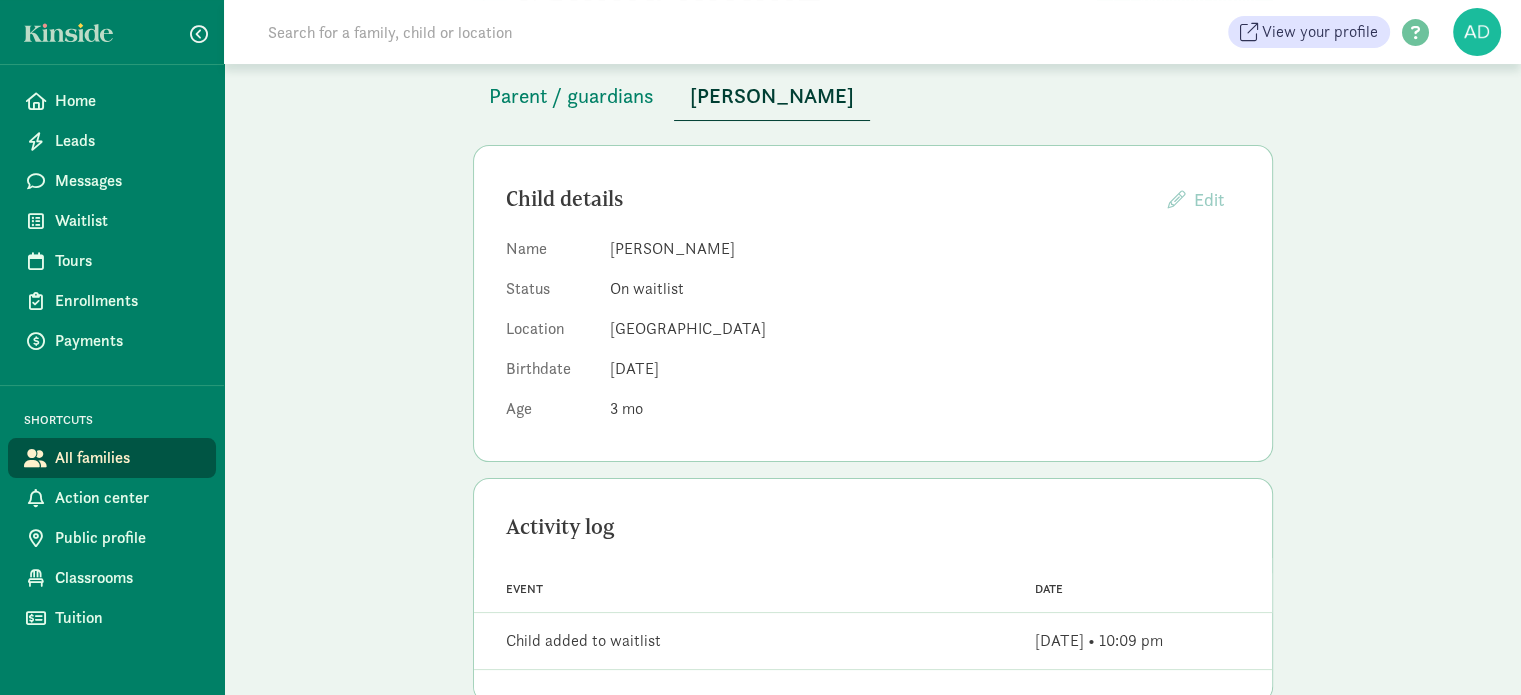 scroll, scrollTop: 129, scrollLeft: 0, axis: vertical 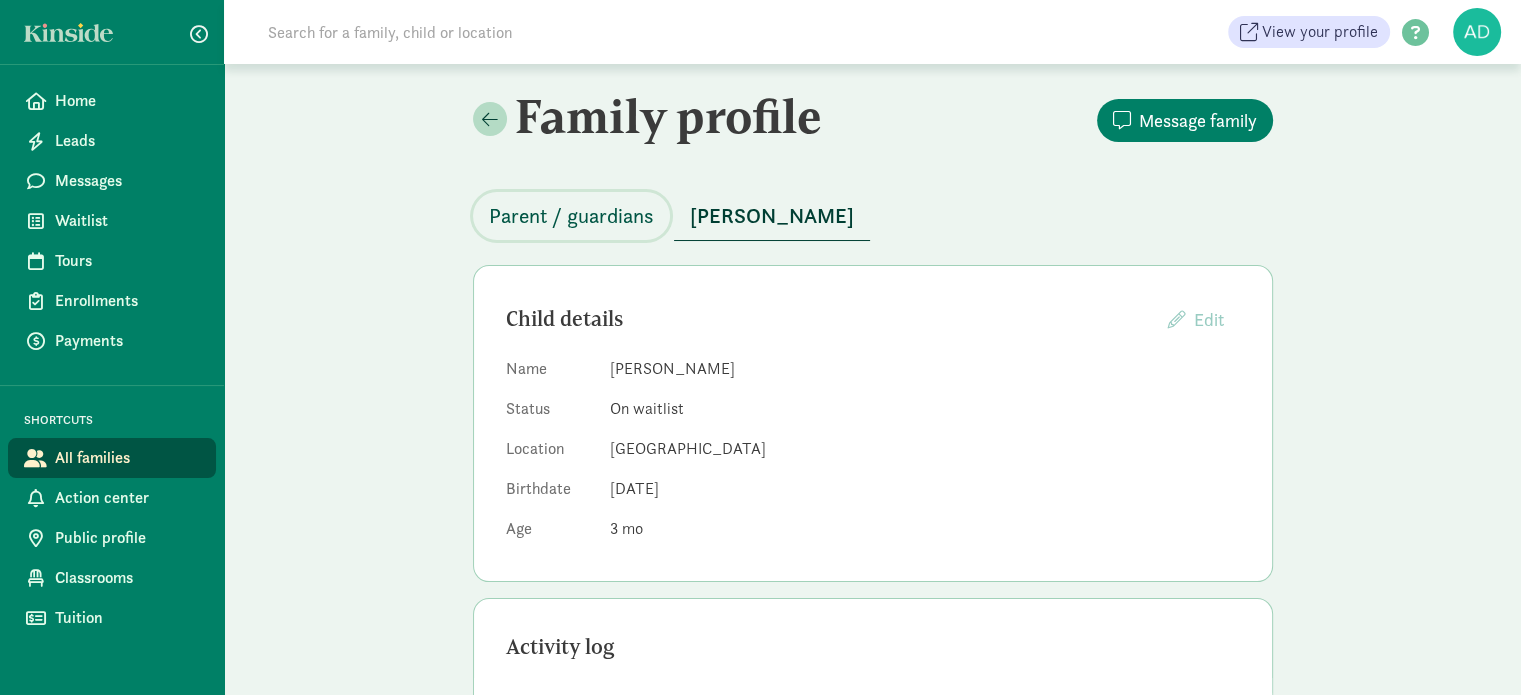 click on "Parent / guardians" at bounding box center [571, 216] 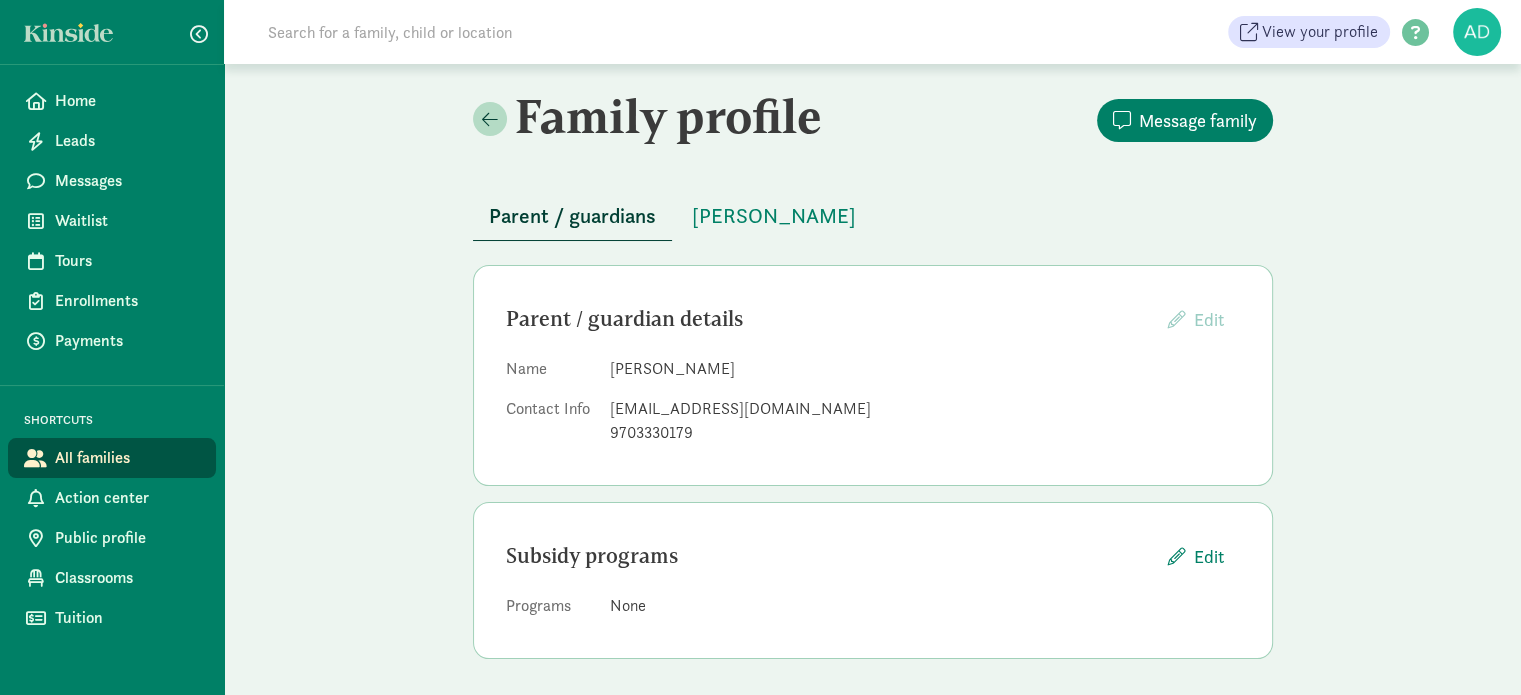 click on "Family profile
Message family
Parent / guardians
[PERSON_NAME]    Parent / guardian details
Edit
Providers cannot edit parents who have created a Kinside account       Name   [PERSON_NAME]   Contact Info   [EMAIL_ADDRESS][DOMAIN_NAME]   9703330179               Subsidy programs
Edit
Programs   None" 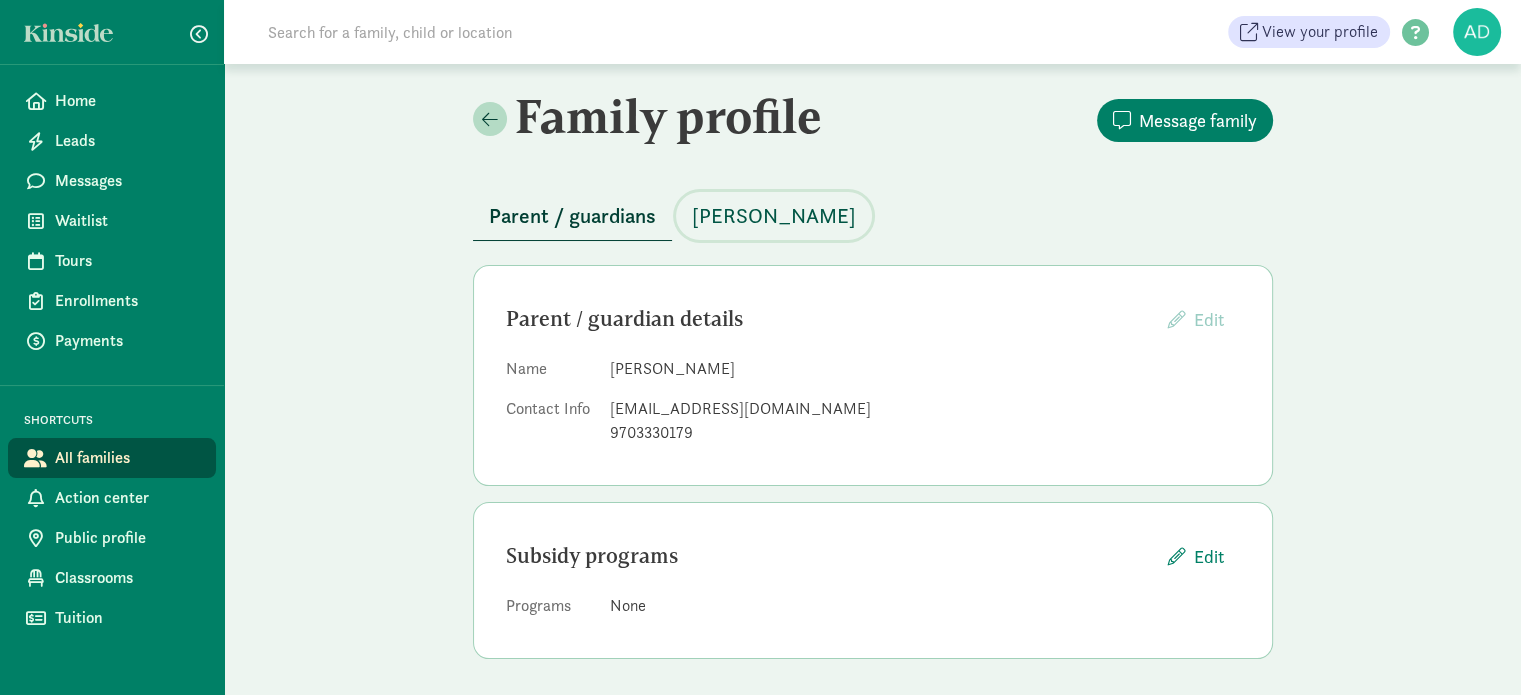 click on "[PERSON_NAME]" at bounding box center (774, 216) 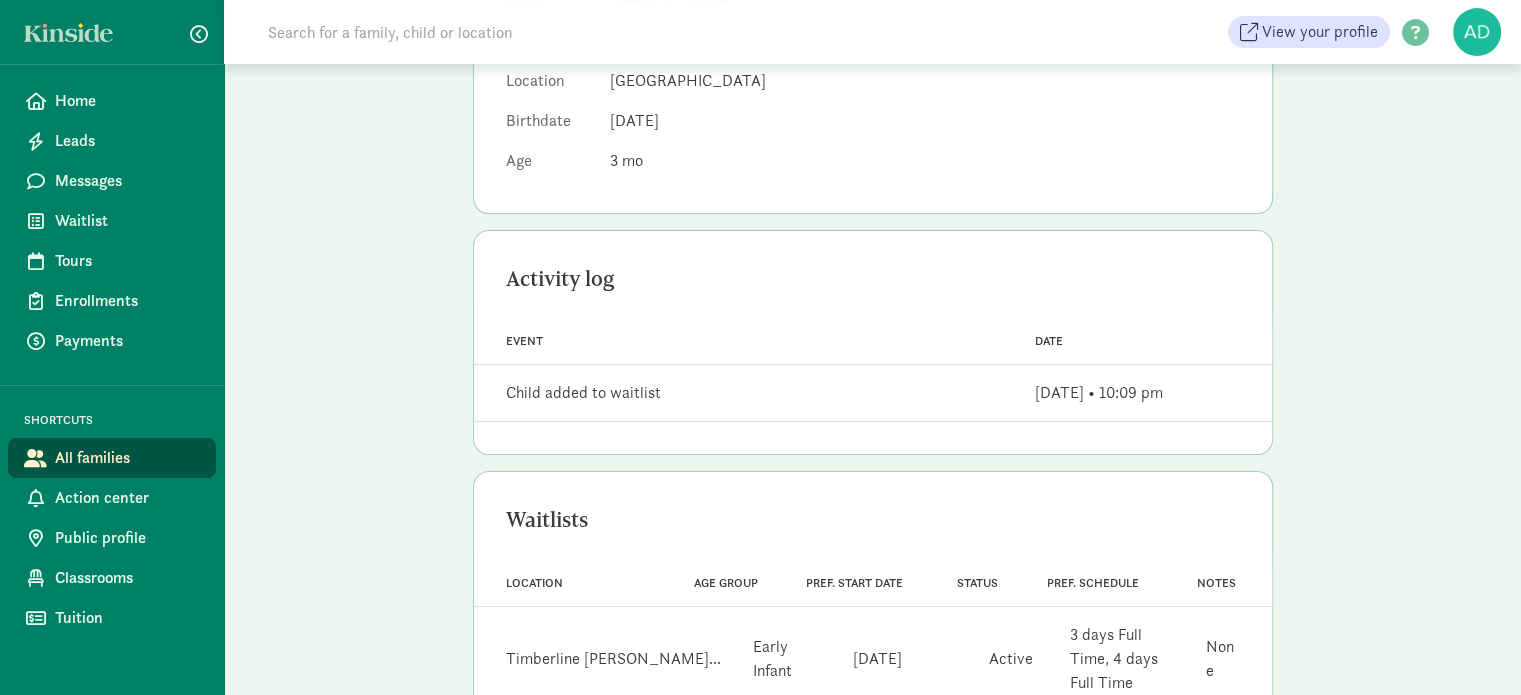 scroll, scrollTop: 400, scrollLeft: 0, axis: vertical 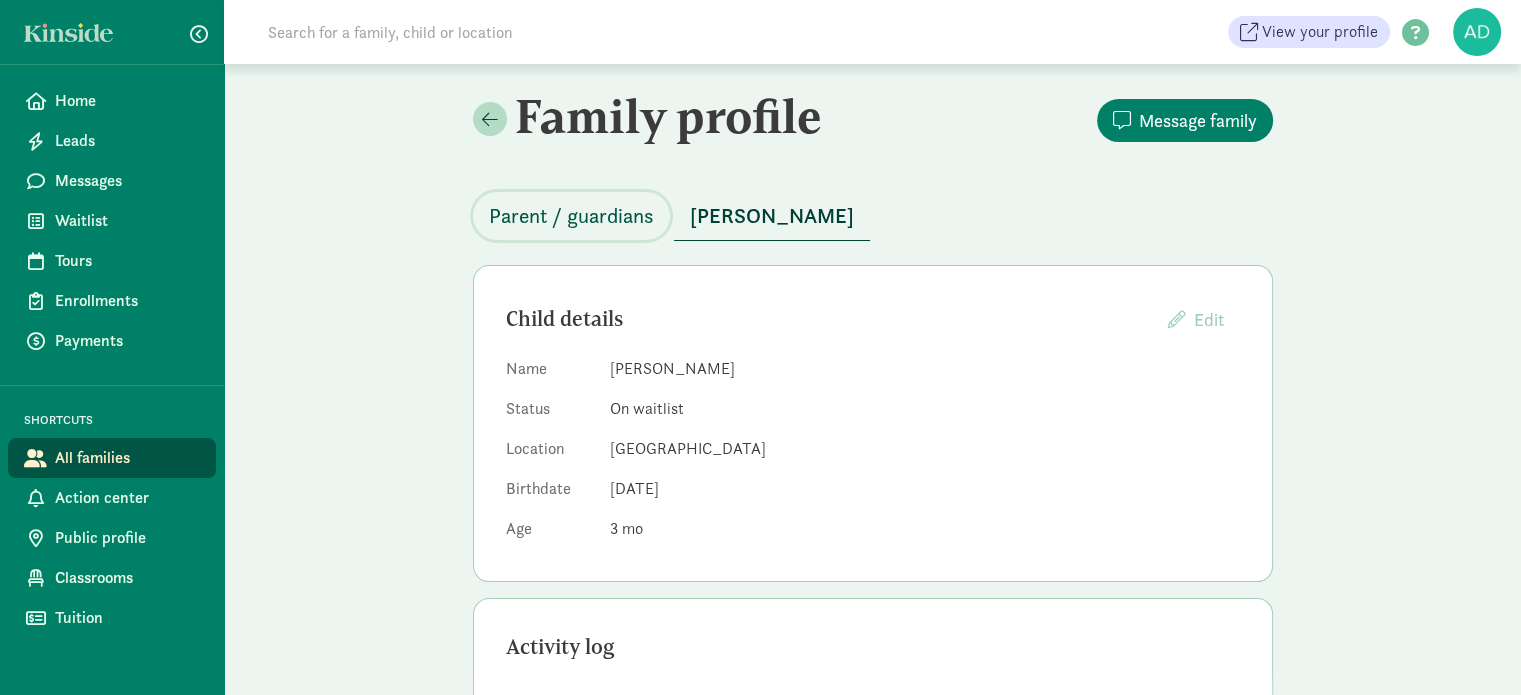 click on "Parent / guardians" at bounding box center (571, 216) 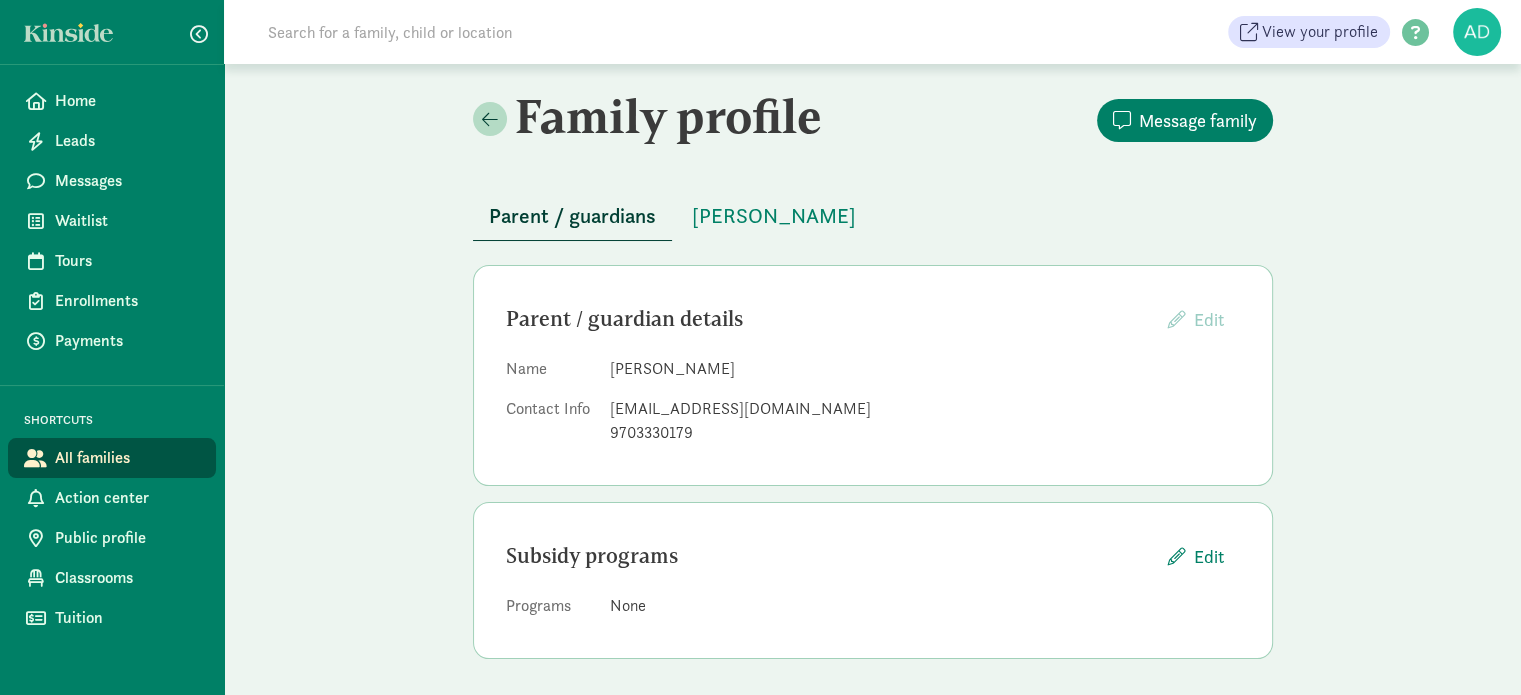 click on "Family profile
Message family
Parent / guardians
Tylo Spangler    Parent / guardian details
Edit
Providers cannot edit parents who have created a Kinside account       Name   Conway Spangler   Contact Info   cspangle2.5gt@gmail.com   9703330179               Subsidy programs
Edit
Programs   None" 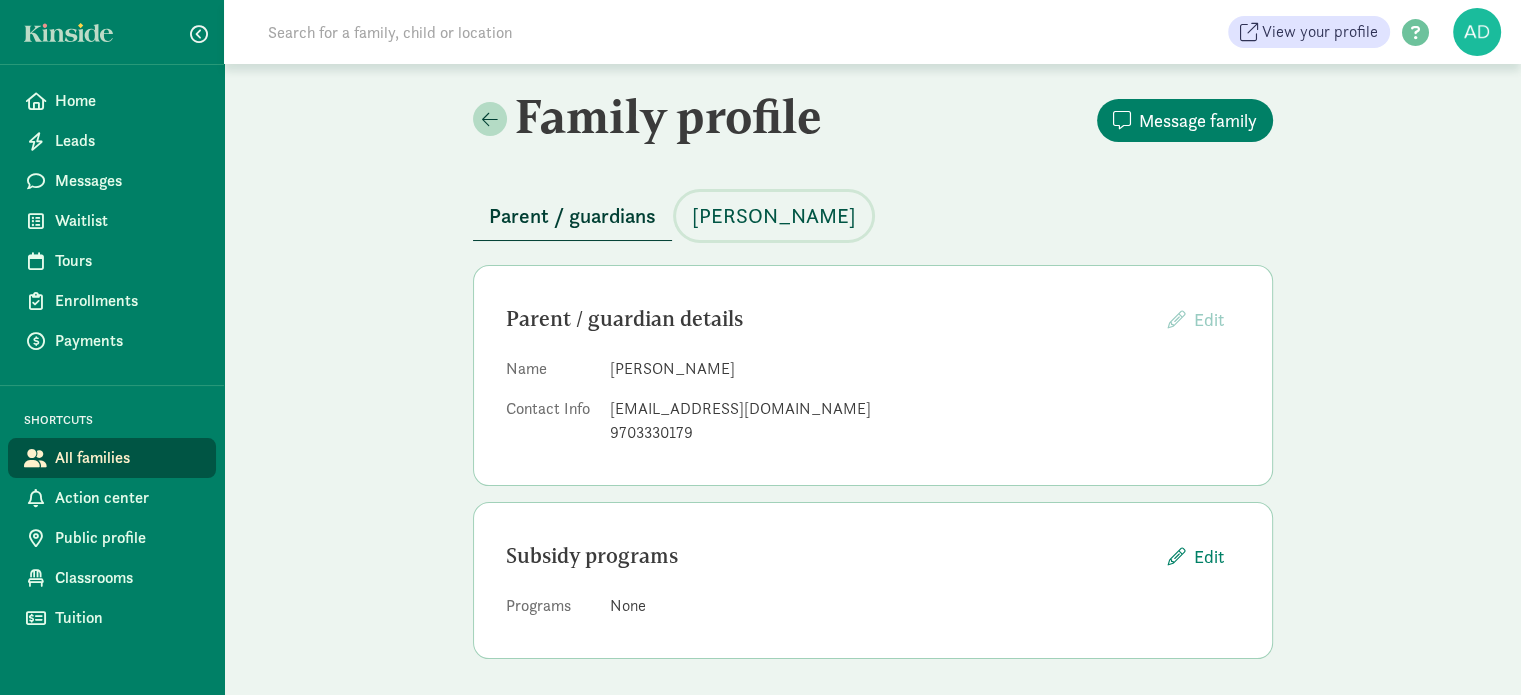 click on "[PERSON_NAME]" at bounding box center (774, 216) 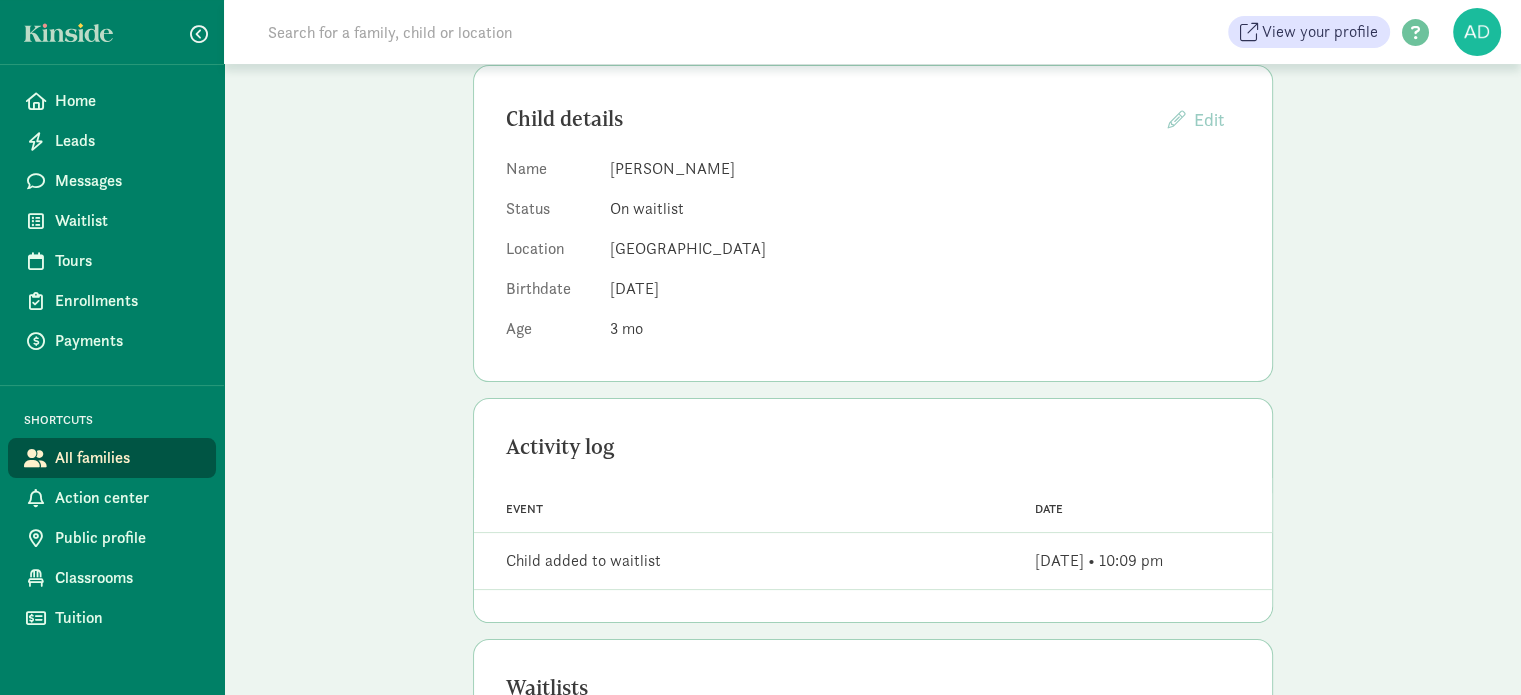 scroll, scrollTop: 400, scrollLeft: 0, axis: vertical 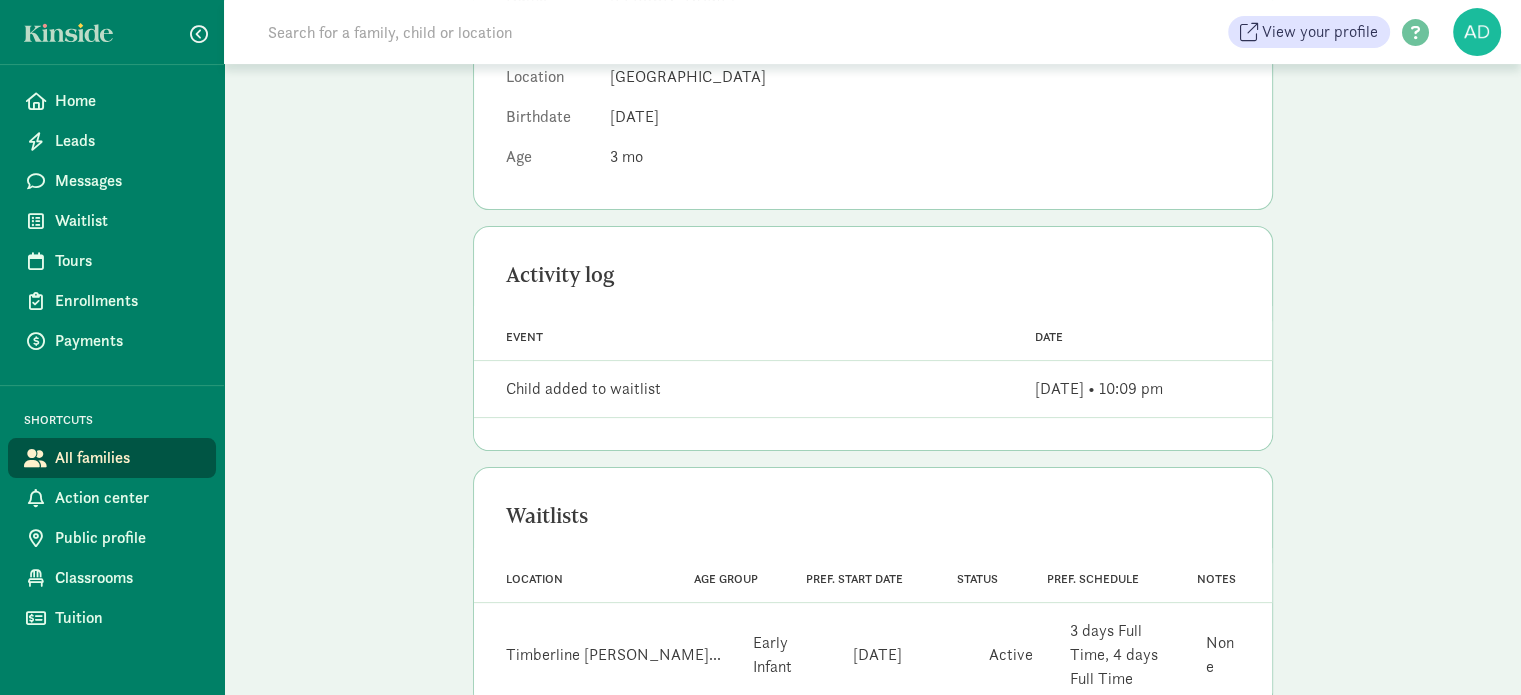 click on "Family profile
Message family
Parent / guardians
Tylo Spangler    Child details
Edit
Providers cannot edit children whose parents have created a Kinside account       Name   Tylo Spangler    Status   On waitlist   Location   Timberline Learning Center   Birthdate   Mar 18, 2025   Age   3         Activity log           Event   Date         Event   Child added to waitlist Date   Sep 18, 2024 • 10:09 pm       Waitlists           Location   Age Group   Pref. start date   Status   Pref. Schedule   Notes         Location   Timberline Lear... Age Group   Early Infant Pref. start date   Jun 9, 2025 Status   Active Pref. Schedule   3 days Full Time, 4 days Full Time Notes   None" 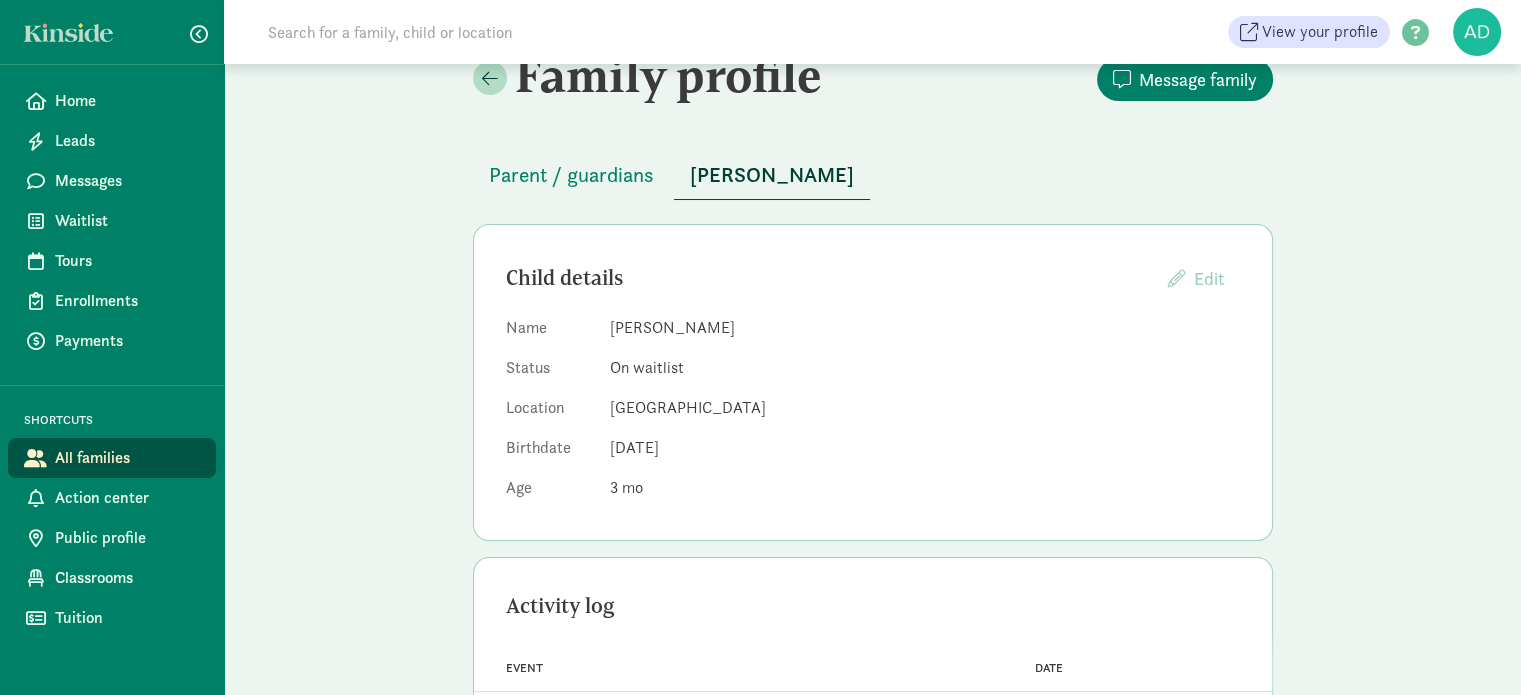 scroll, scrollTop: 0, scrollLeft: 0, axis: both 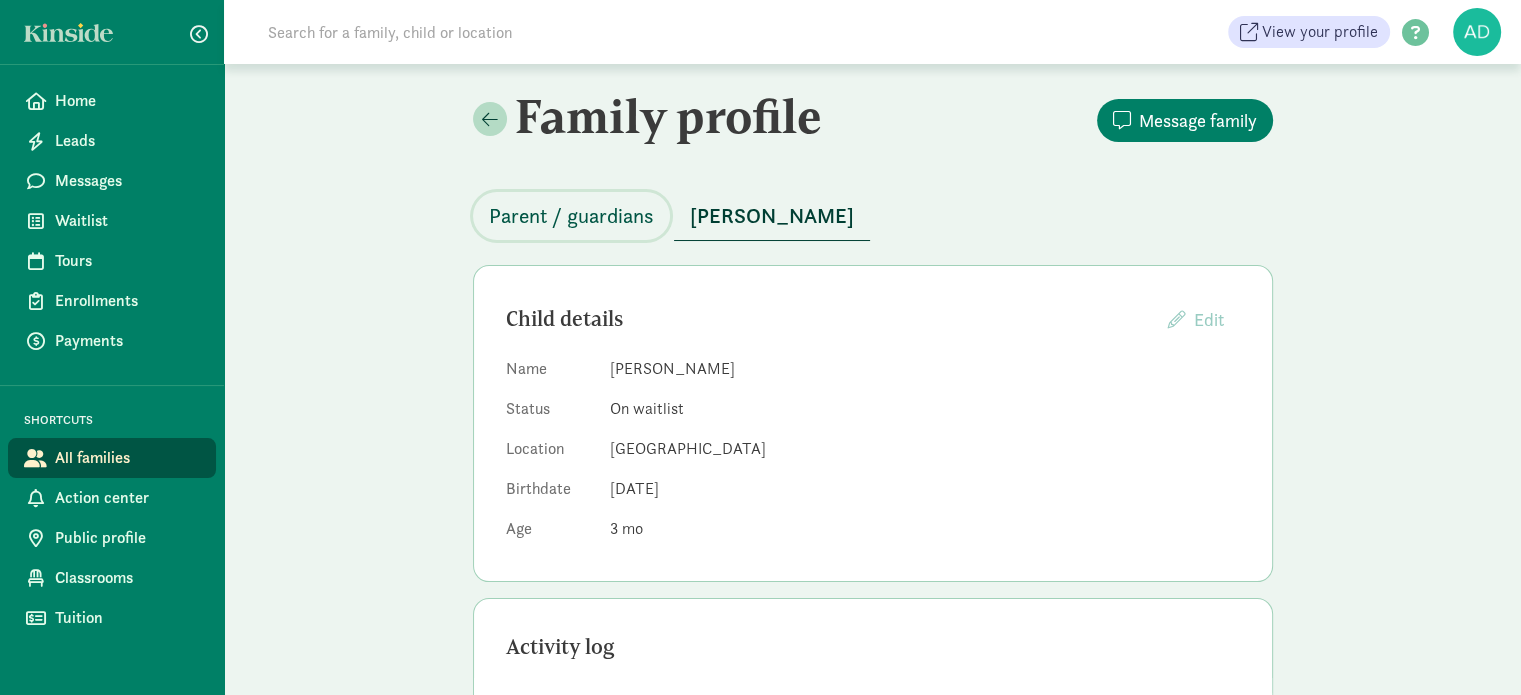 click on "Parent / guardians" at bounding box center (571, 216) 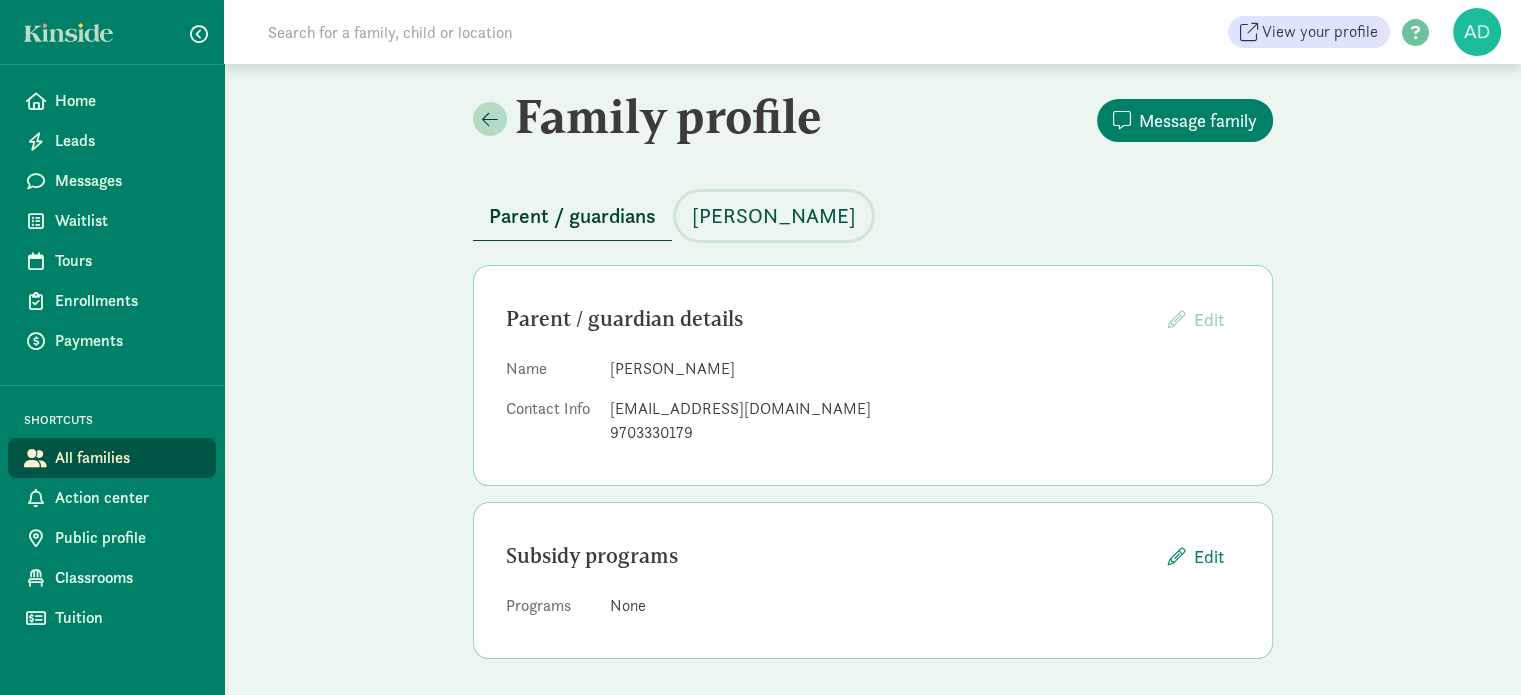 click on "[PERSON_NAME]" at bounding box center (774, 216) 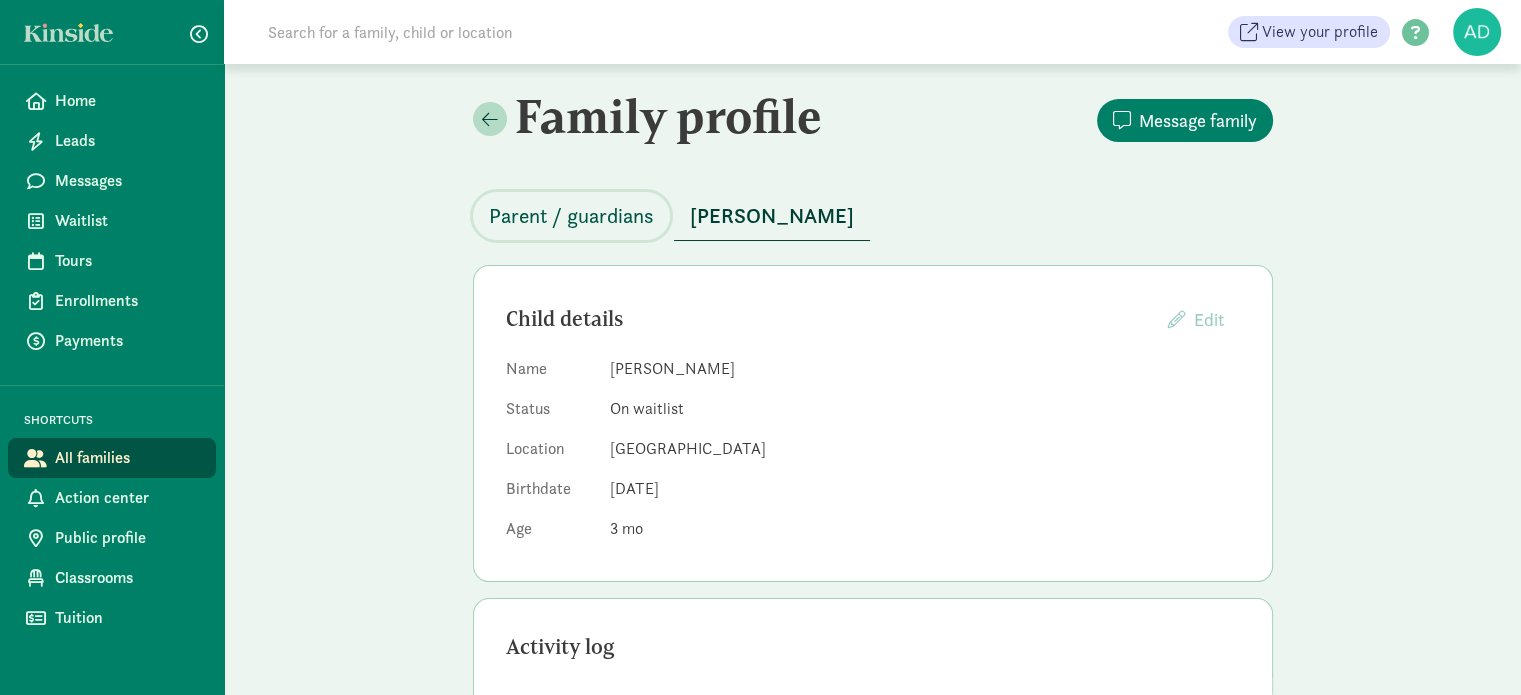 click on "Parent / guardians" at bounding box center [571, 216] 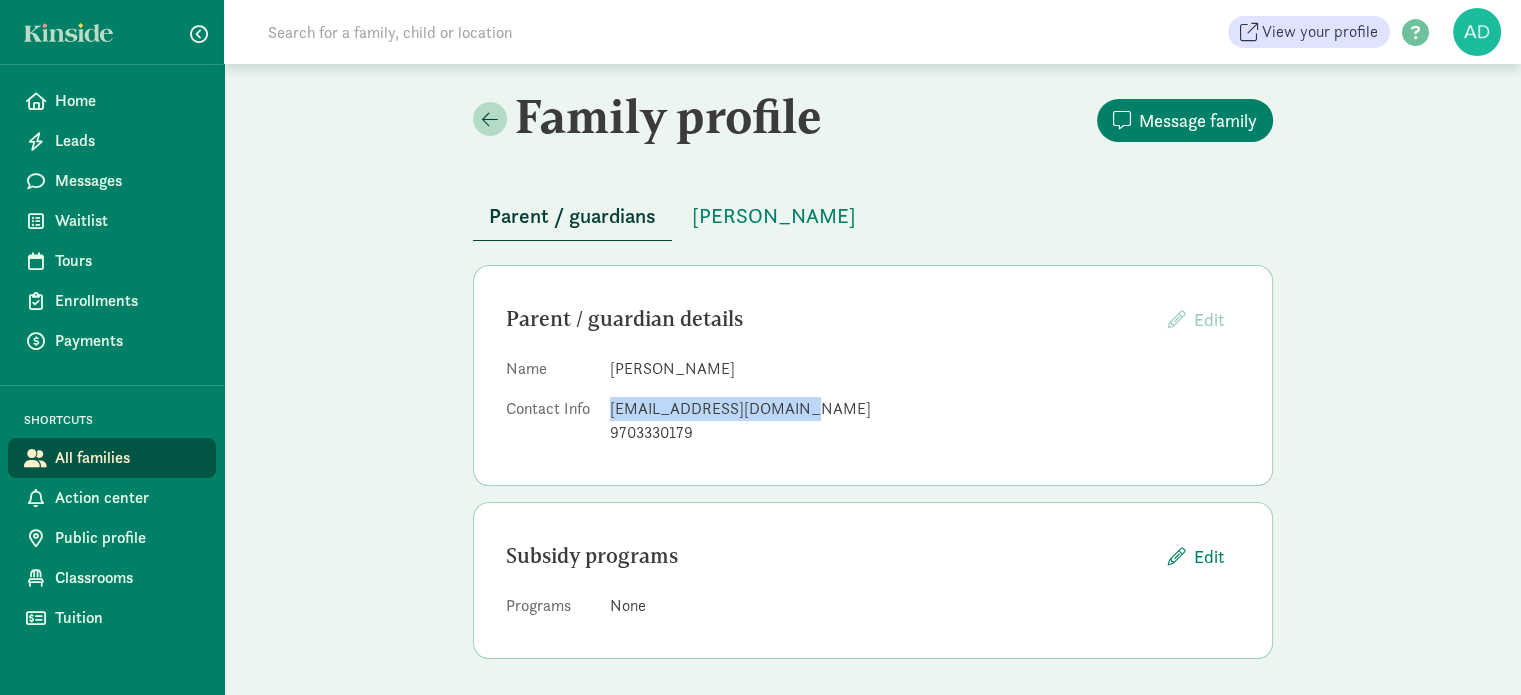 drag, startPoint x: 800, startPoint y: 405, endPoint x: 608, endPoint y: 402, distance: 192.02344 